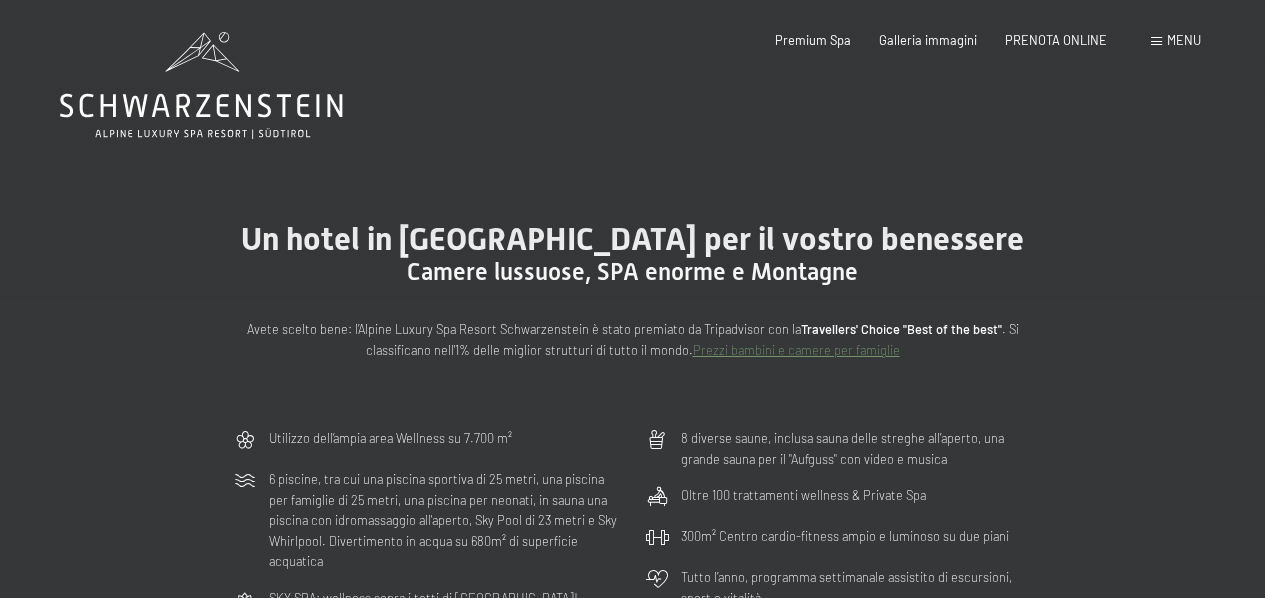 scroll, scrollTop: 0, scrollLeft: 0, axis: both 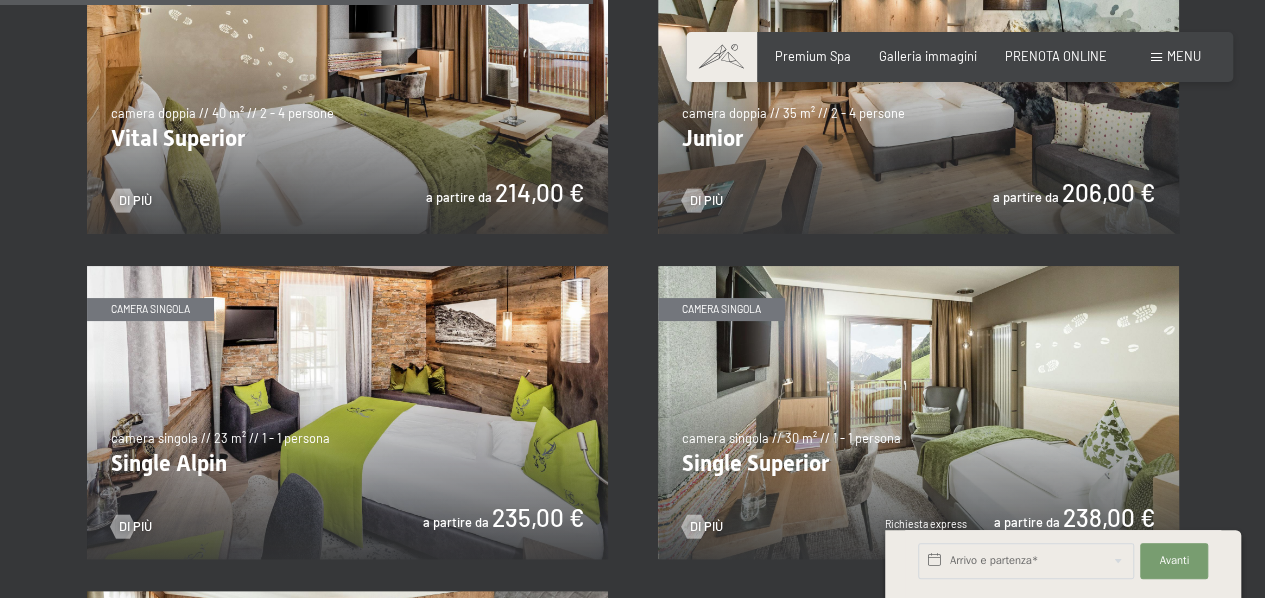 click at bounding box center [918, 87] 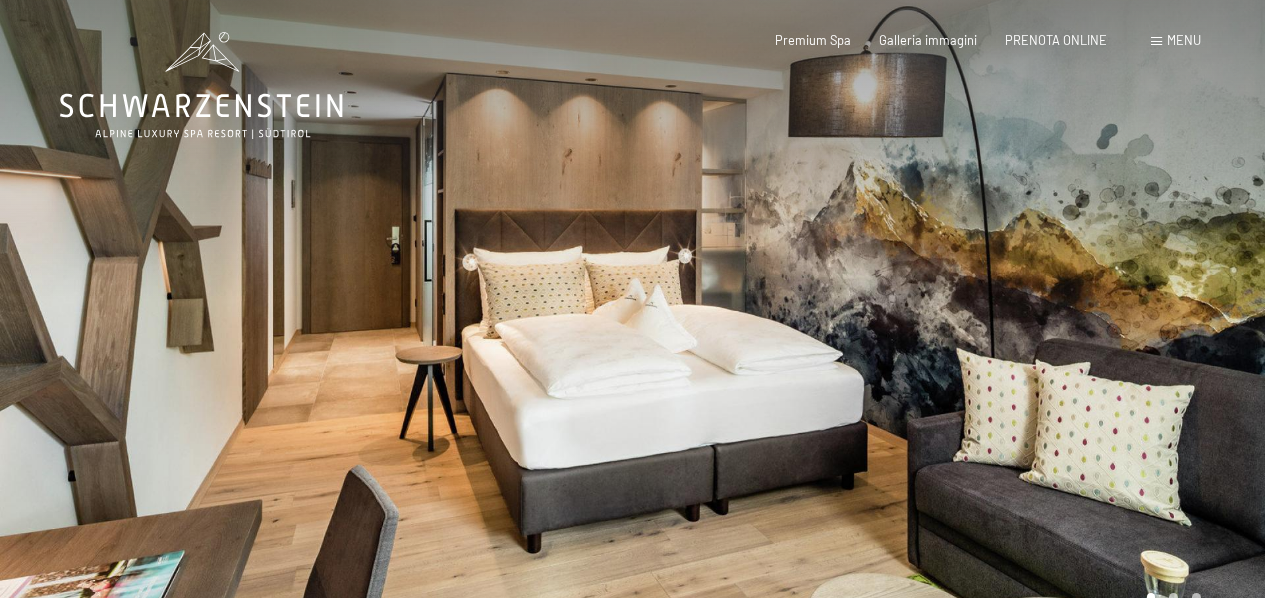 scroll, scrollTop: 0, scrollLeft: 0, axis: both 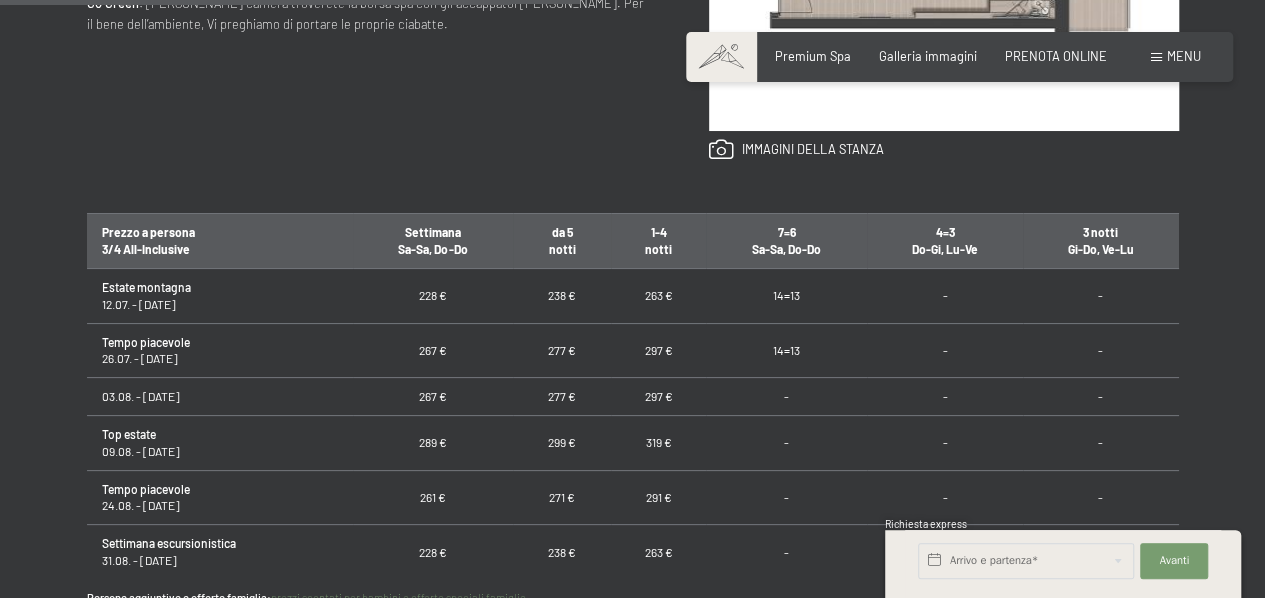 click on "267 €" at bounding box center [433, 397] 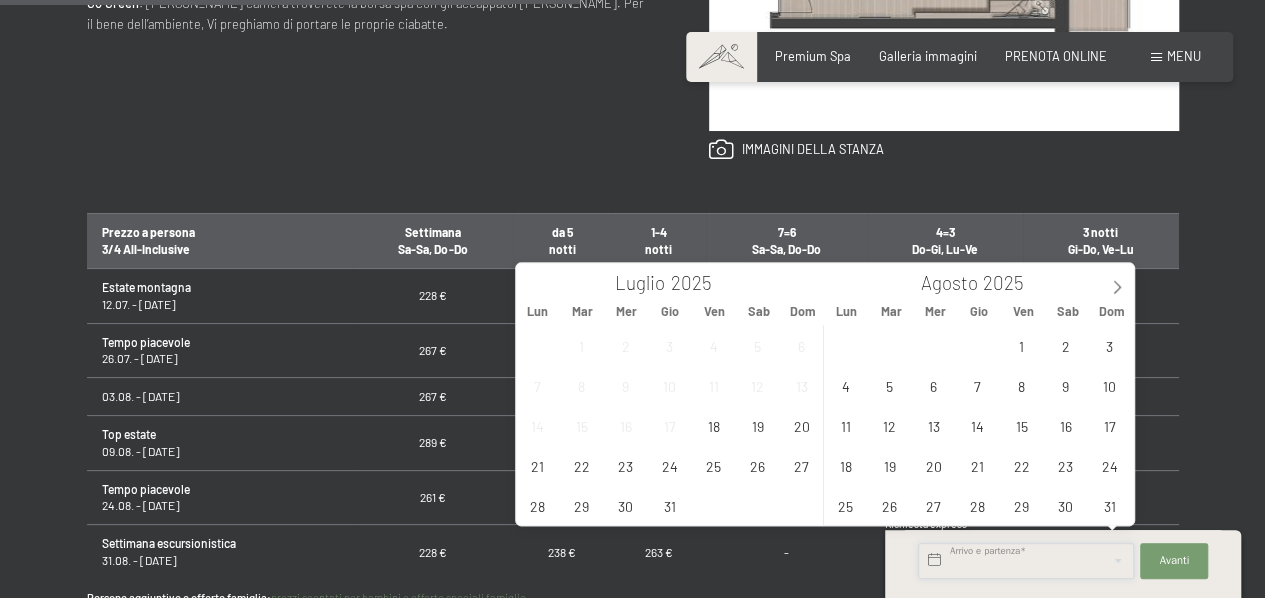 click at bounding box center (1026, 561) 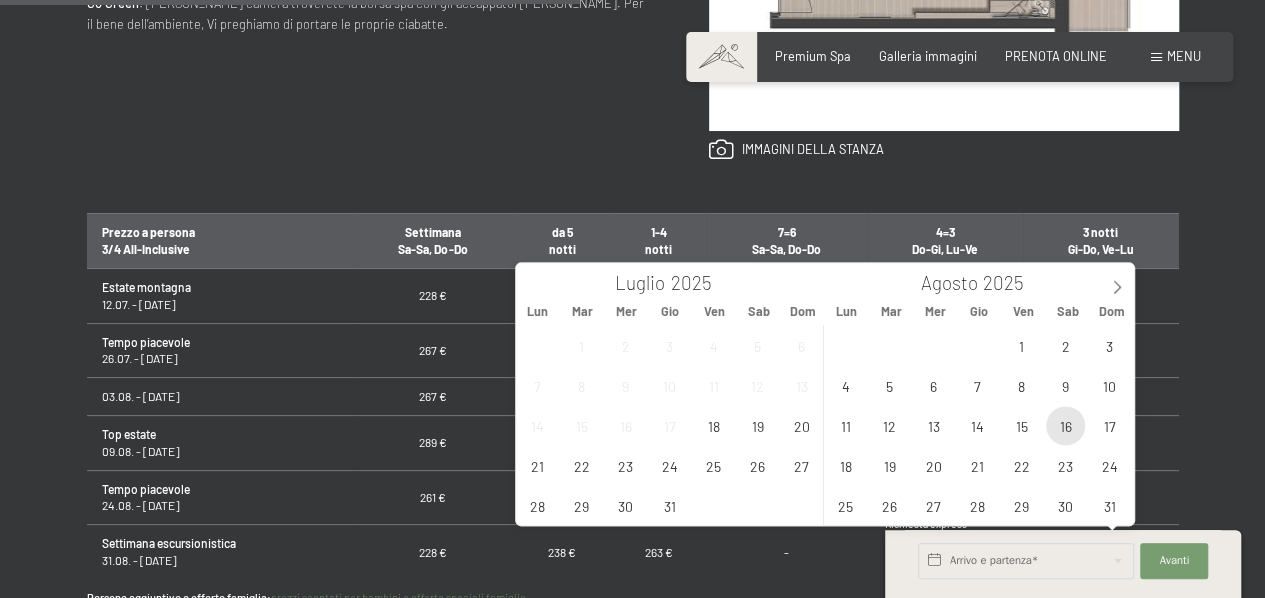 click on "16" at bounding box center [1065, 425] 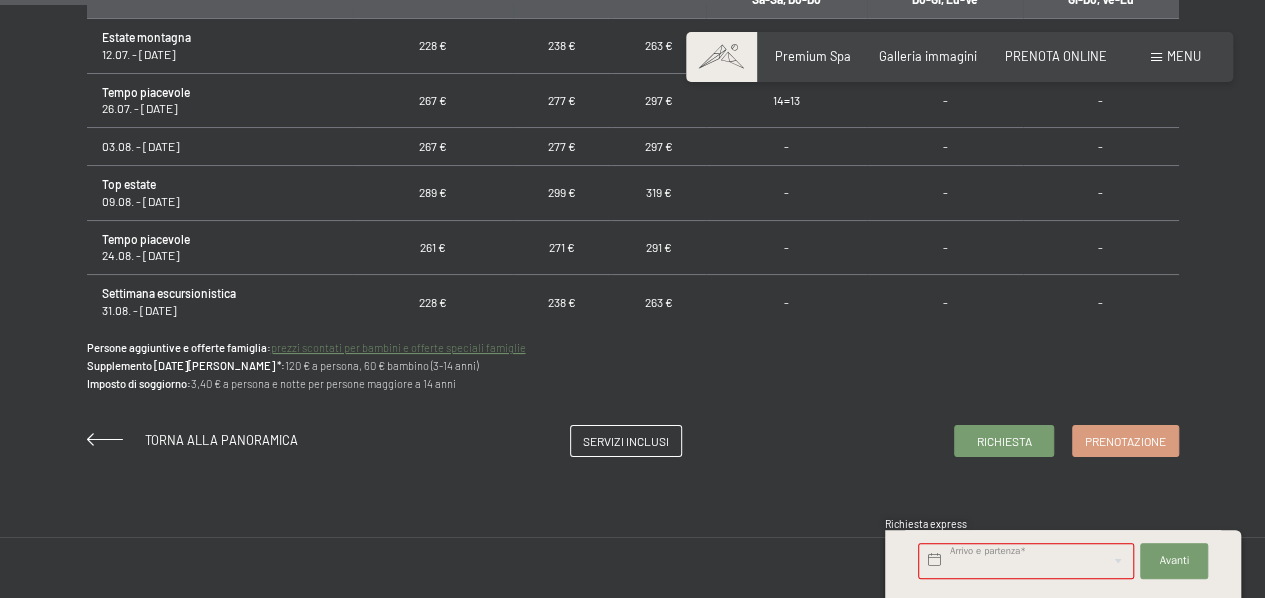 scroll, scrollTop: 1334, scrollLeft: 0, axis: vertical 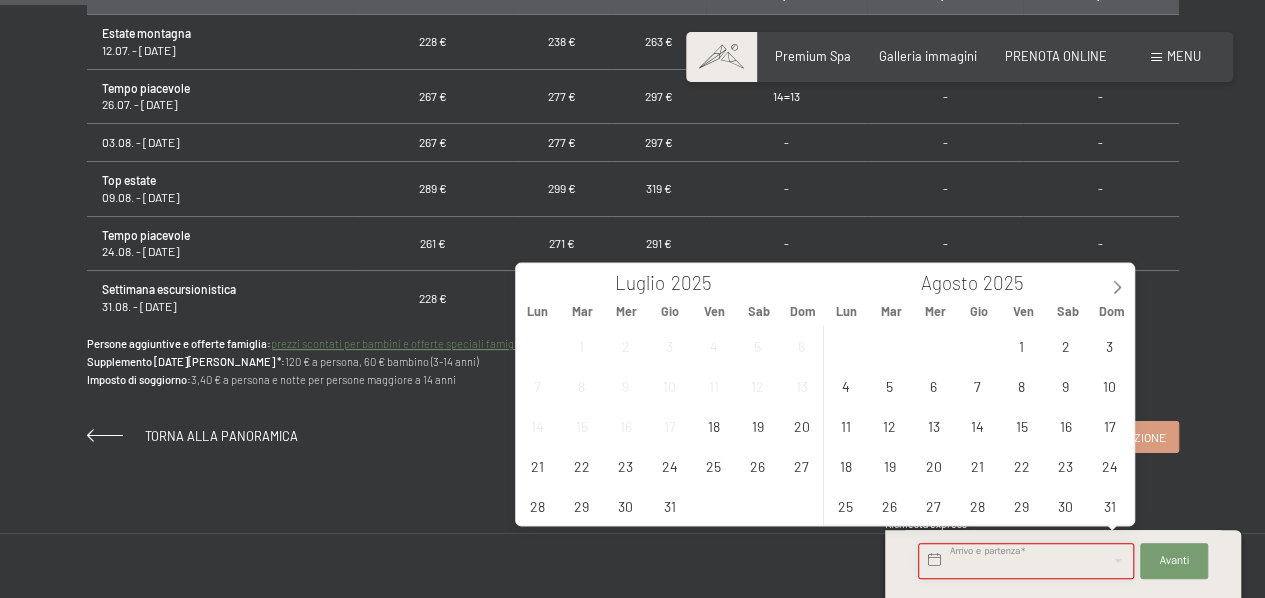 click at bounding box center [1026, 561] 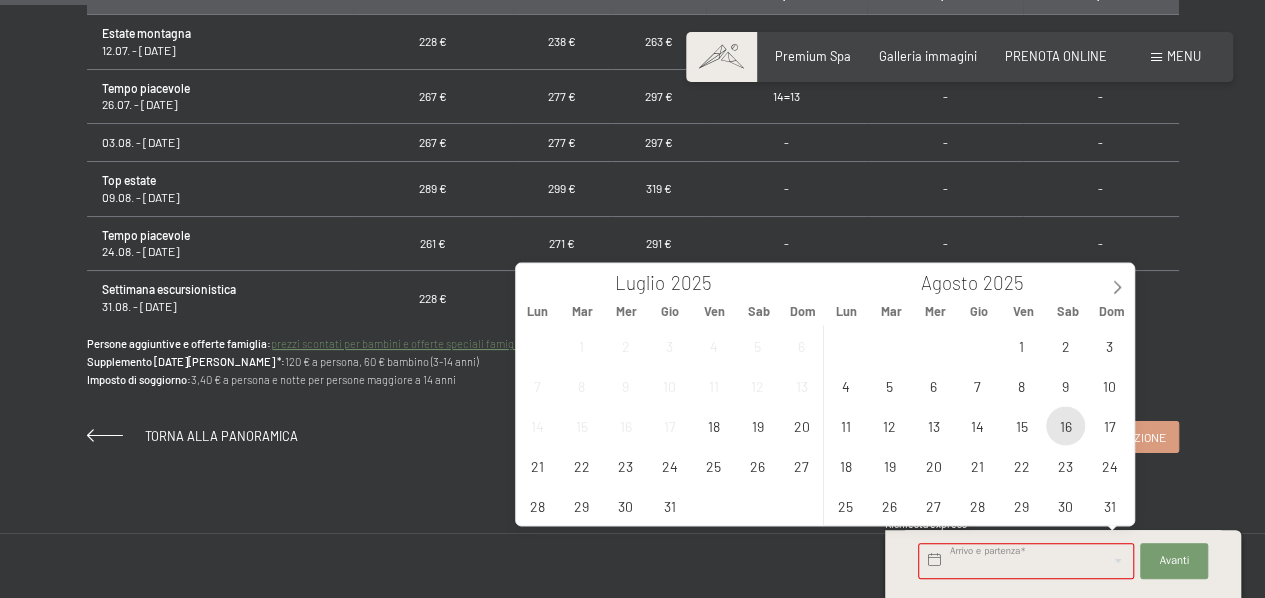 click on "16" at bounding box center (1065, 425) 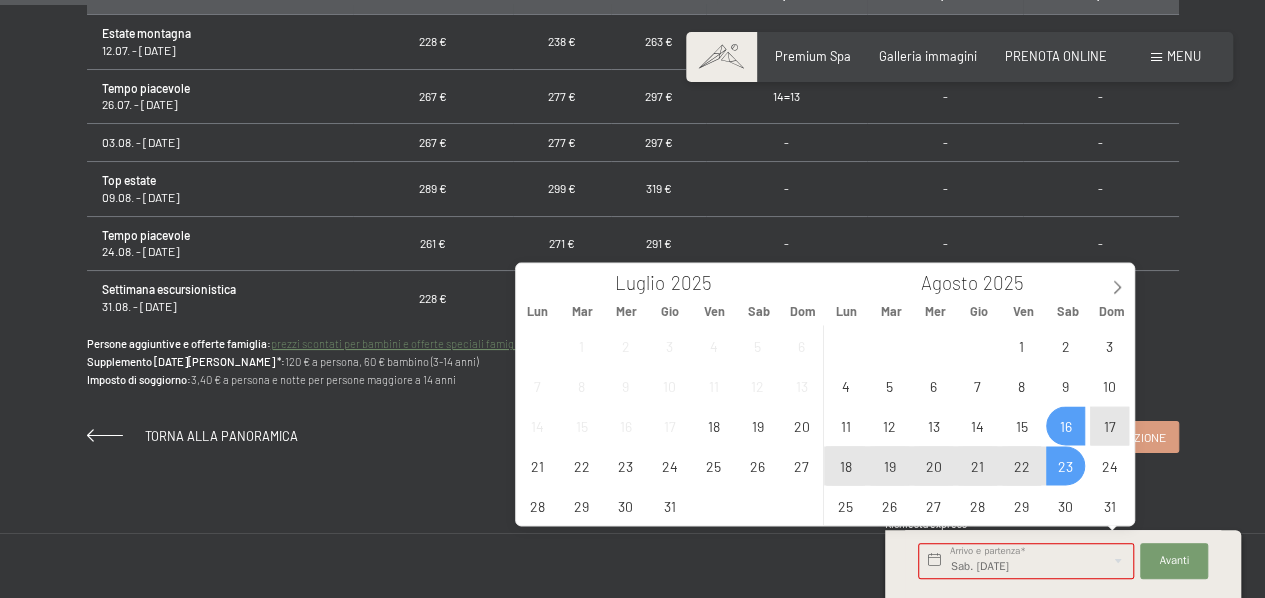 click on "23" at bounding box center [1065, 465] 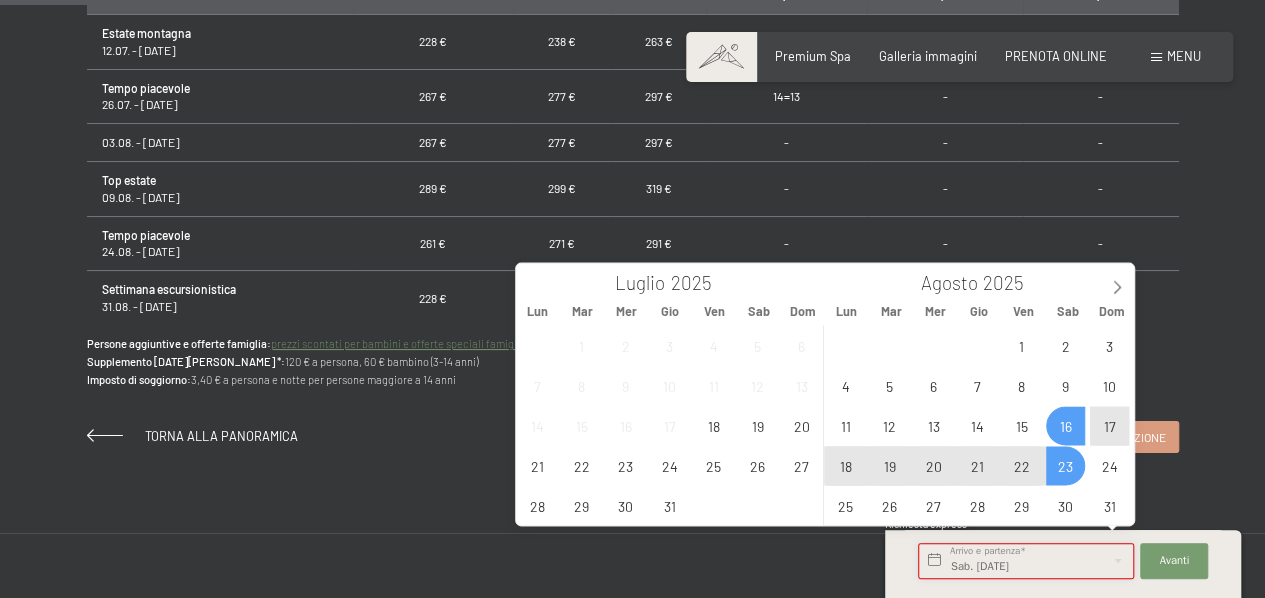 type on "Sab. 16/08/2025 - Sab. 23/08/2025" 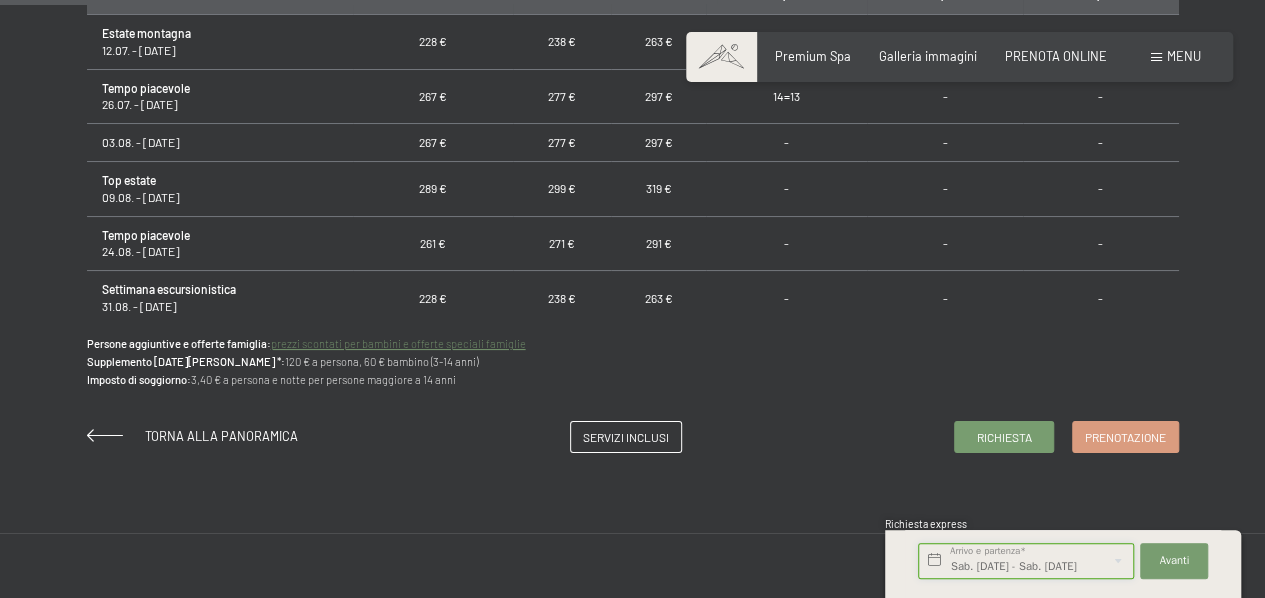 scroll, scrollTop: 0, scrollLeft: 21, axis: horizontal 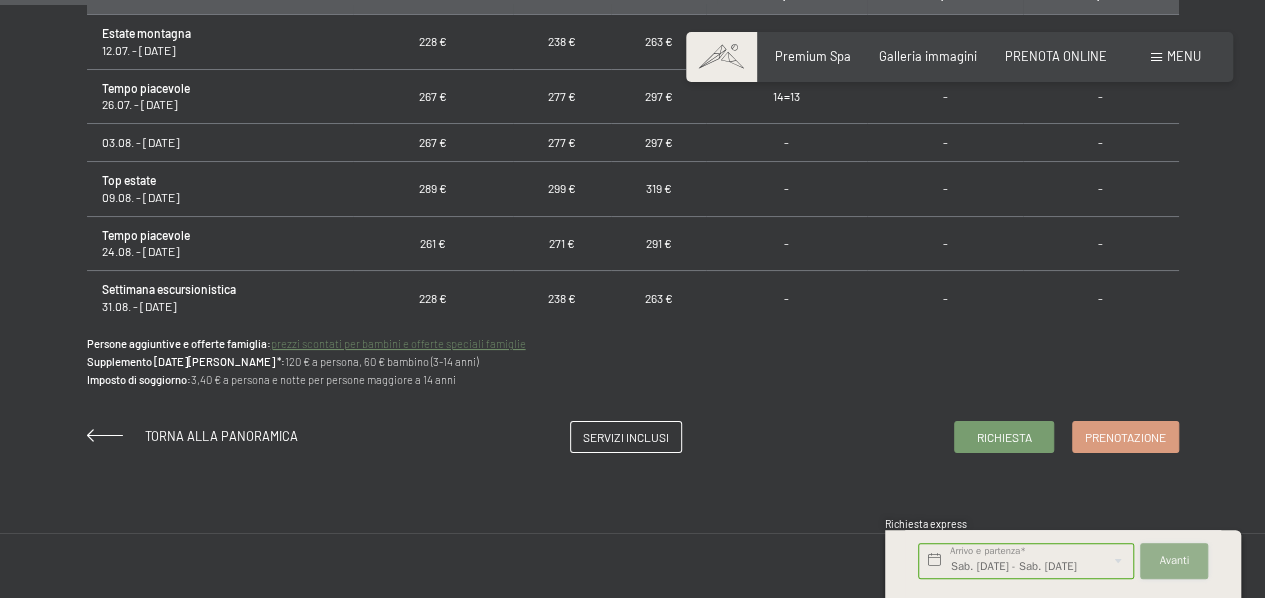 click on "Avanti" at bounding box center (1175, 561) 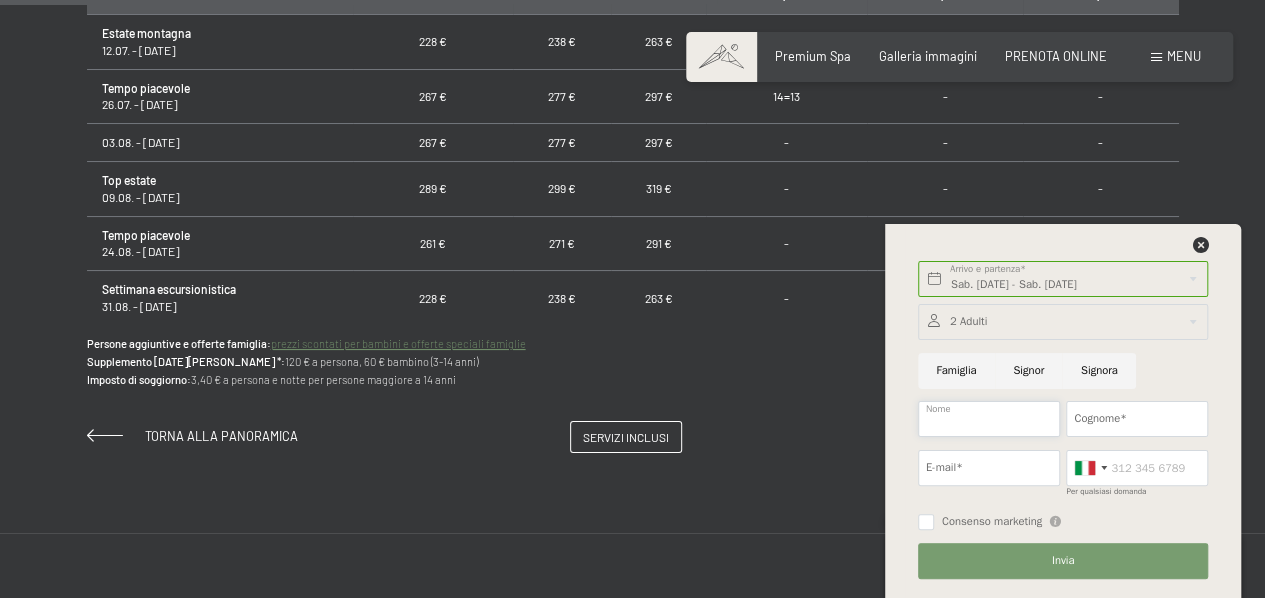 click on "Nome" at bounding box center (989, 419) 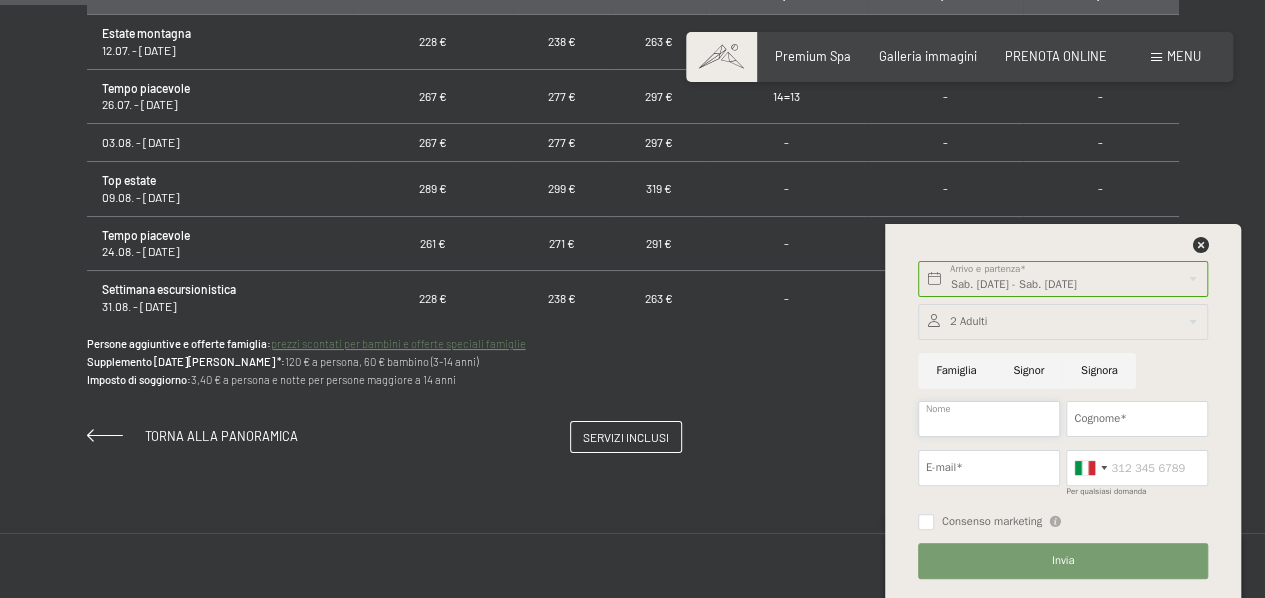 type on "Marina" 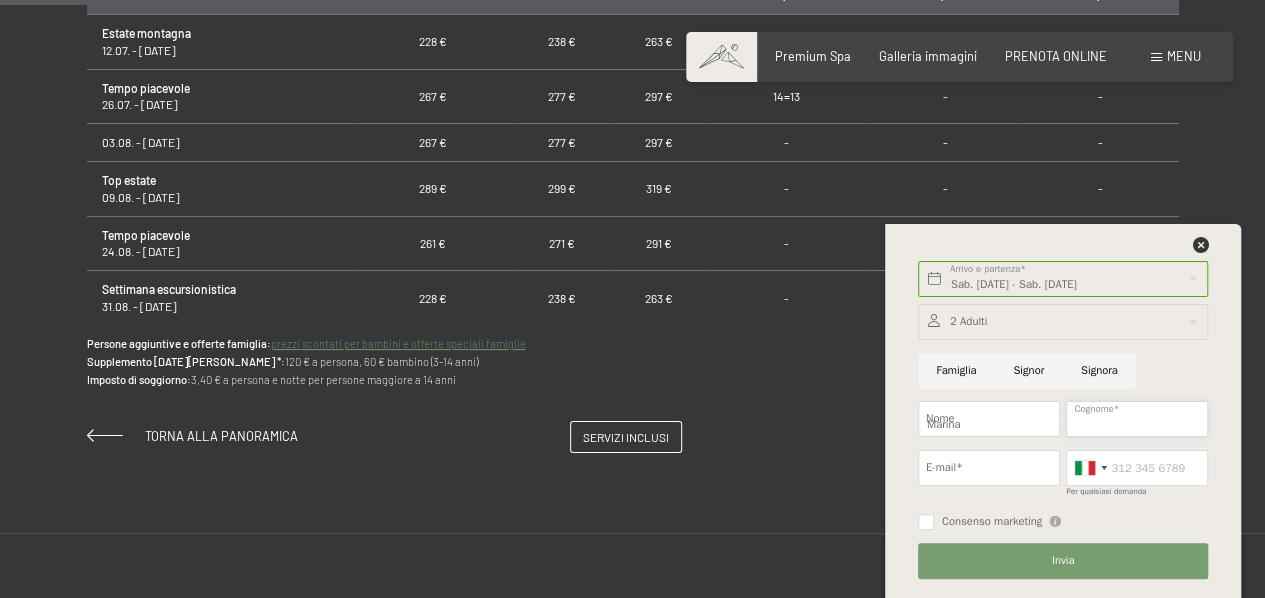 type on "Argalia" 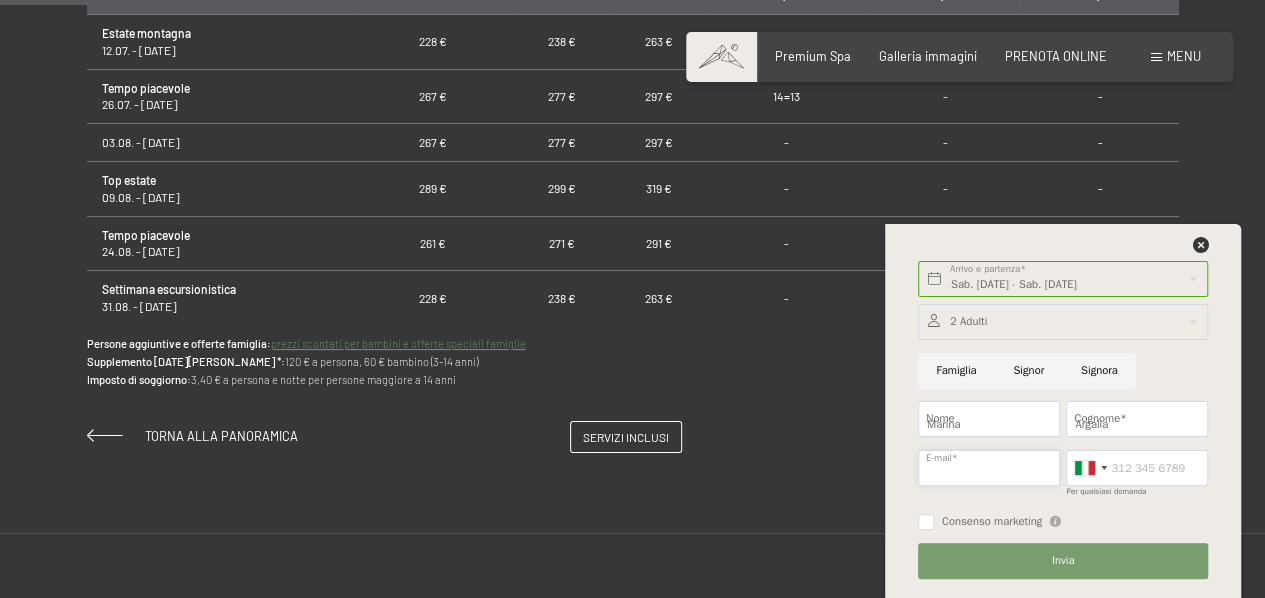 type on "marinaargalia@libero.it" 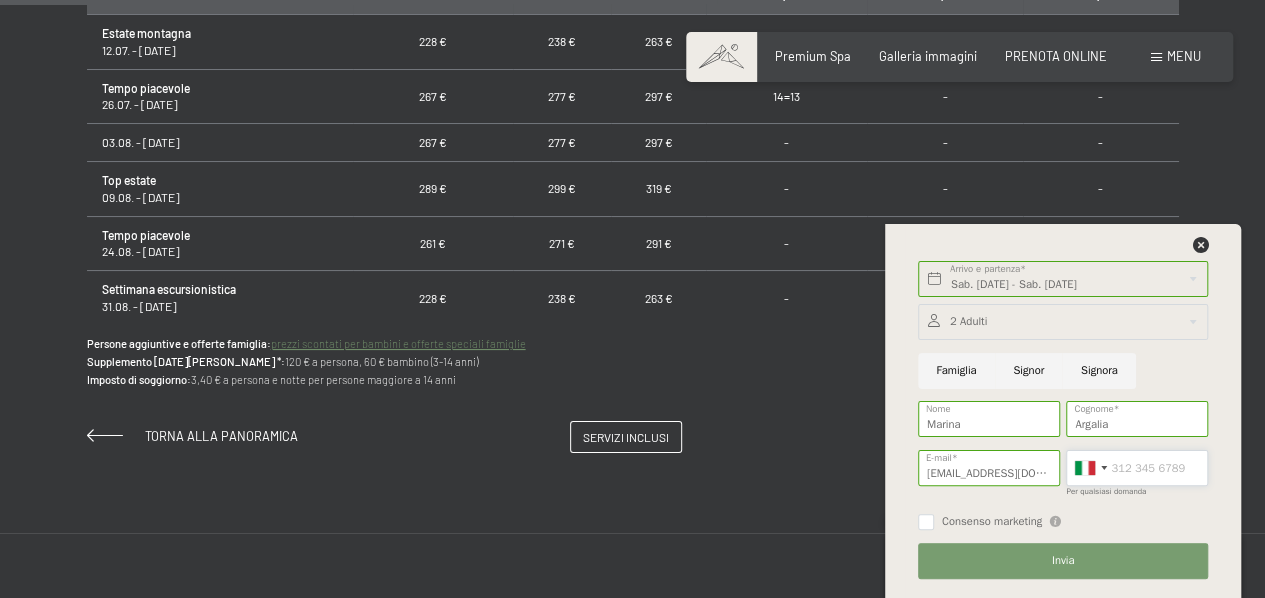 click on "Per qualsiasi domanda" at bounding box center (1137, 468) 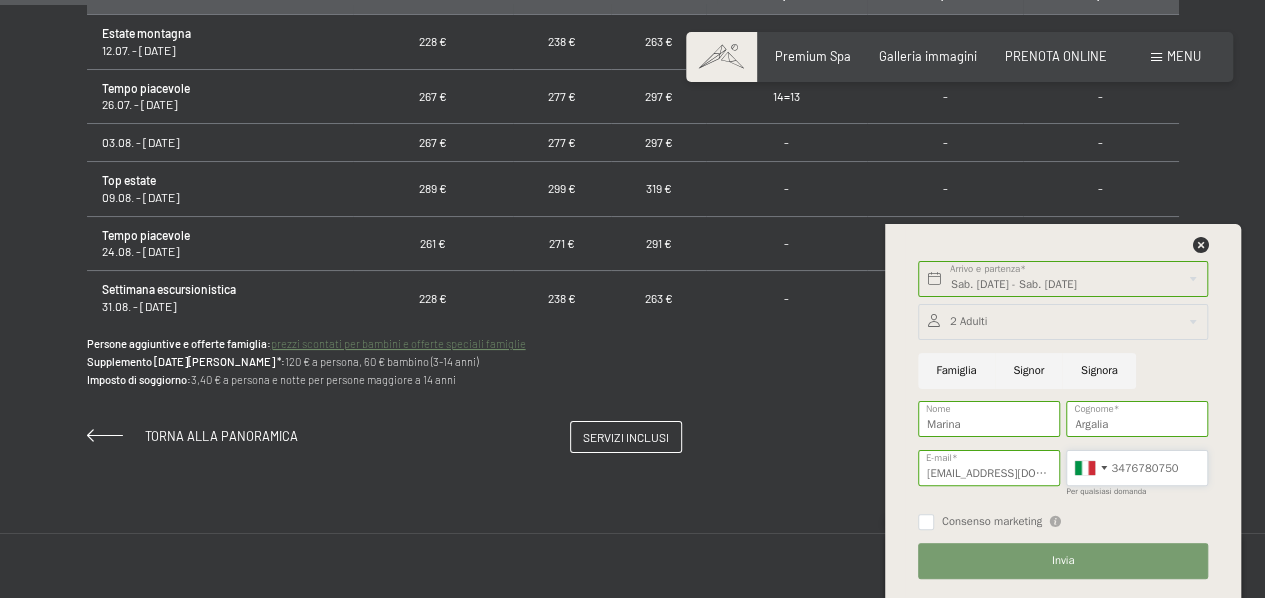 type on "3476780750" 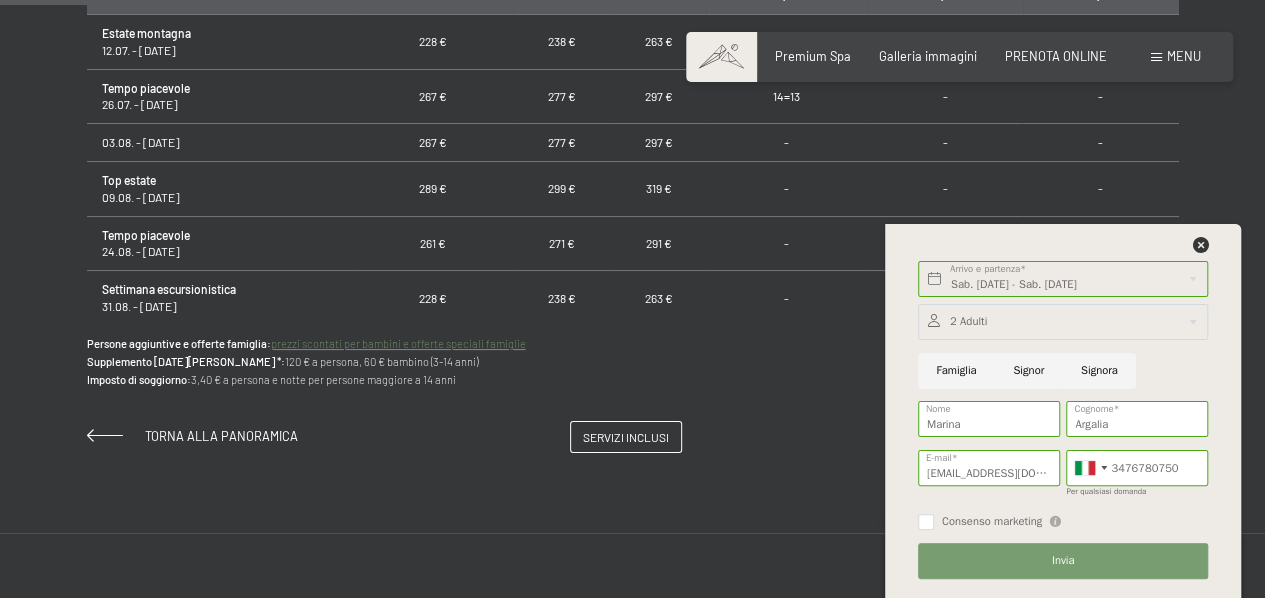 click on "Consenso marketing   Il sottoscritto, letta e compresa  l’informativa di cui a questo link , con riferimento ai trattamenti per i quali il consenso dell’interessato è richiesto ai sensi di legge, acconsente al trattamento dei propri Dati Personali da parte di Alpine Luxury SPA Resort SCHWARZENSTEIN per l'invio di comunicazioni promozionali e di marketing in merito a servizi, promozioni/offerte, etc. , incluso l’invio di newsletter, attraverso strumenti automatizzati (e-mail, sms etc.) e non (posta cartacea, telefono con operatore)." 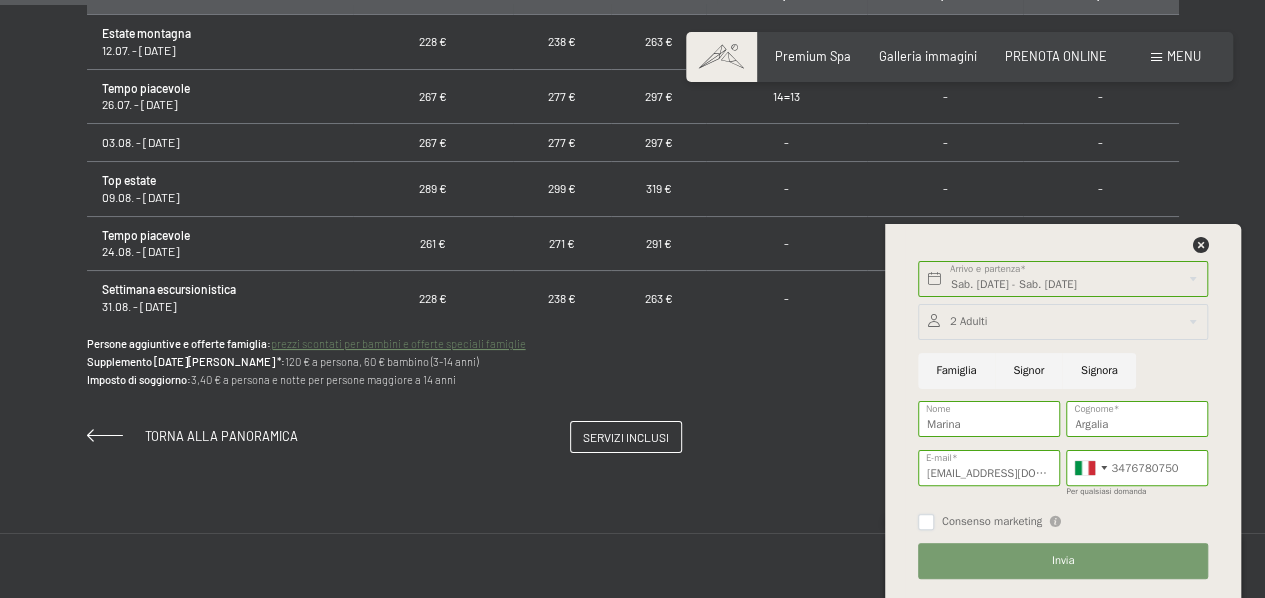 click on "Consenso marketing" at bounding box center (926, 522) 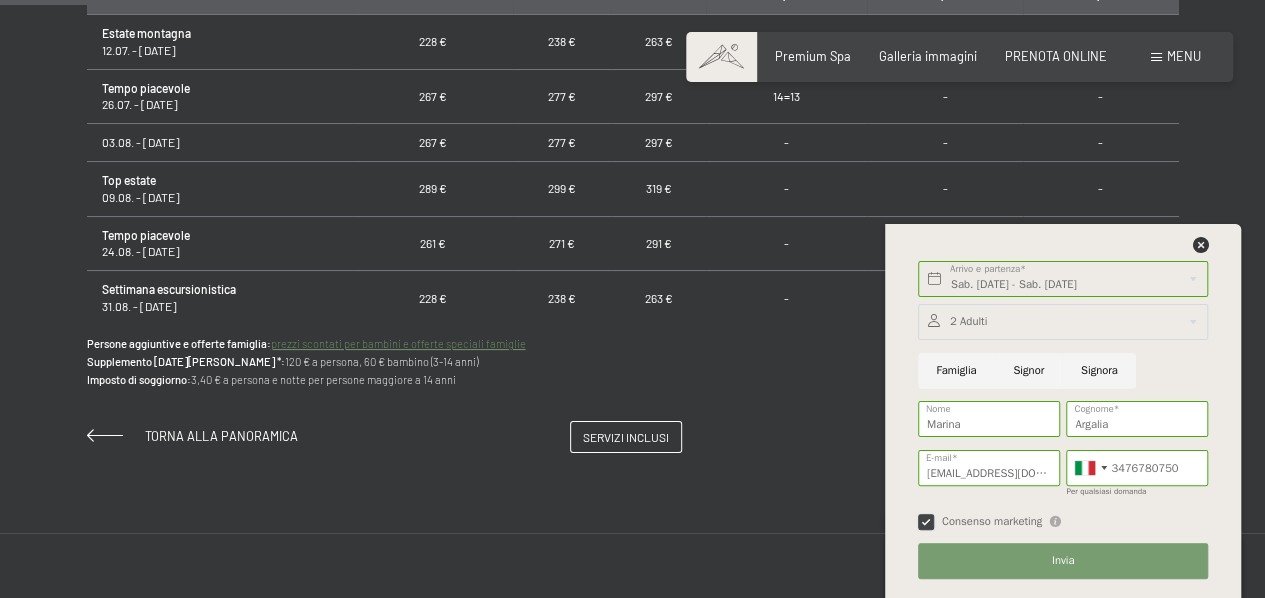 checkbox on "true" 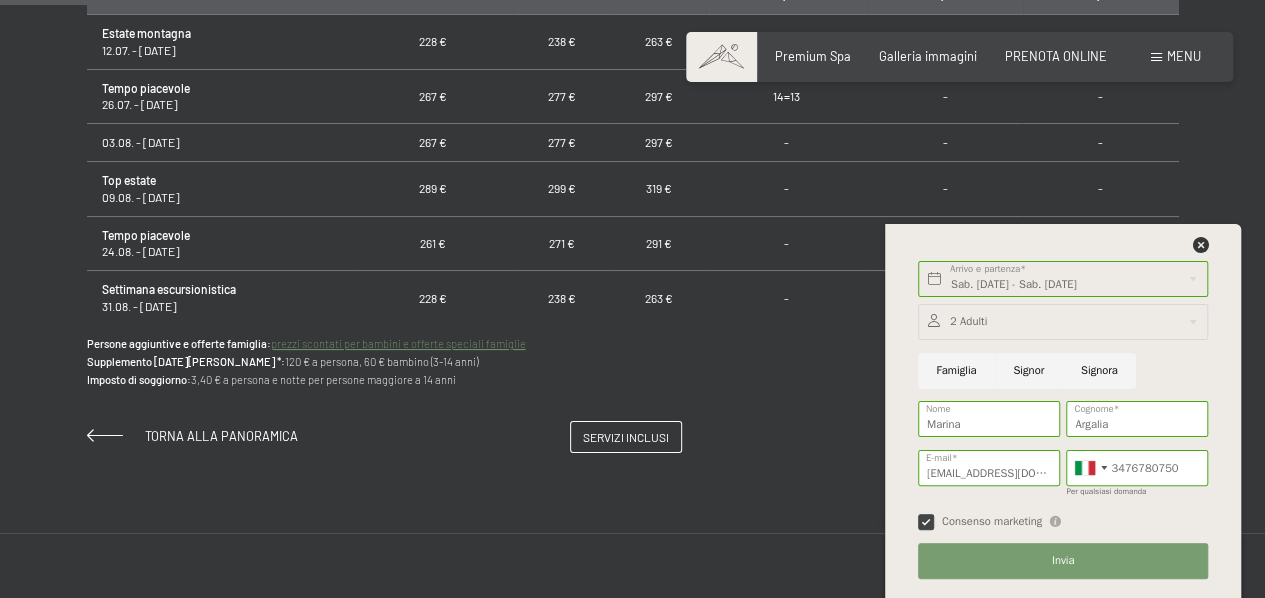 click on "Famiglia" at bounding box center (956, 371) 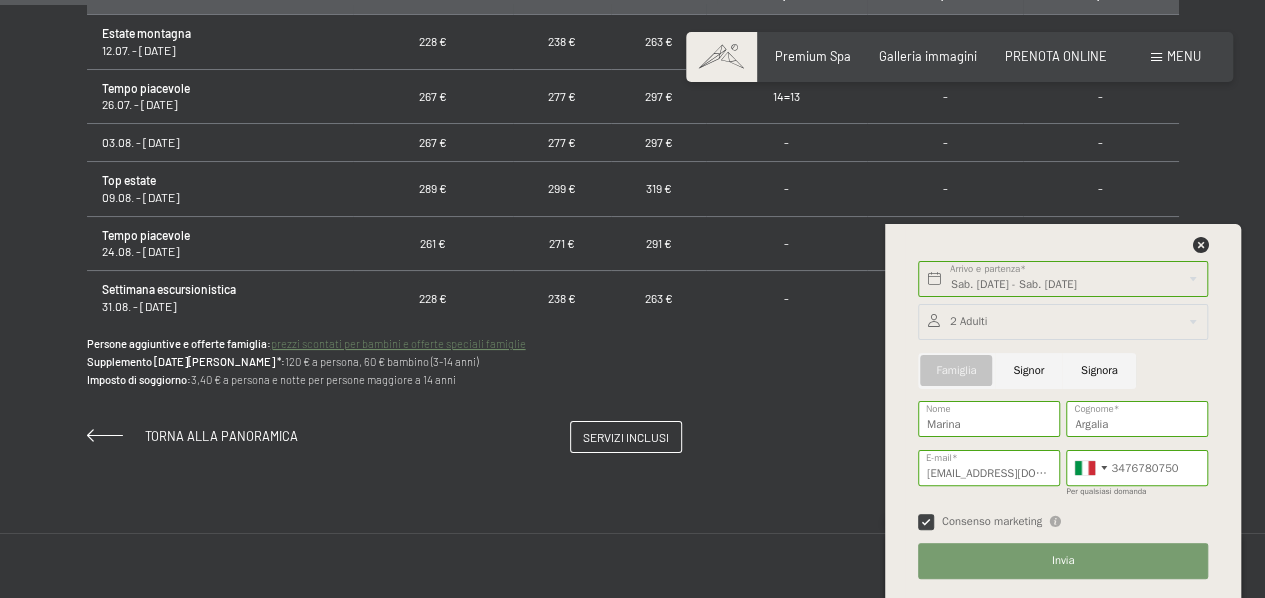 click on "Signora" at bounding box center [1099, 371] 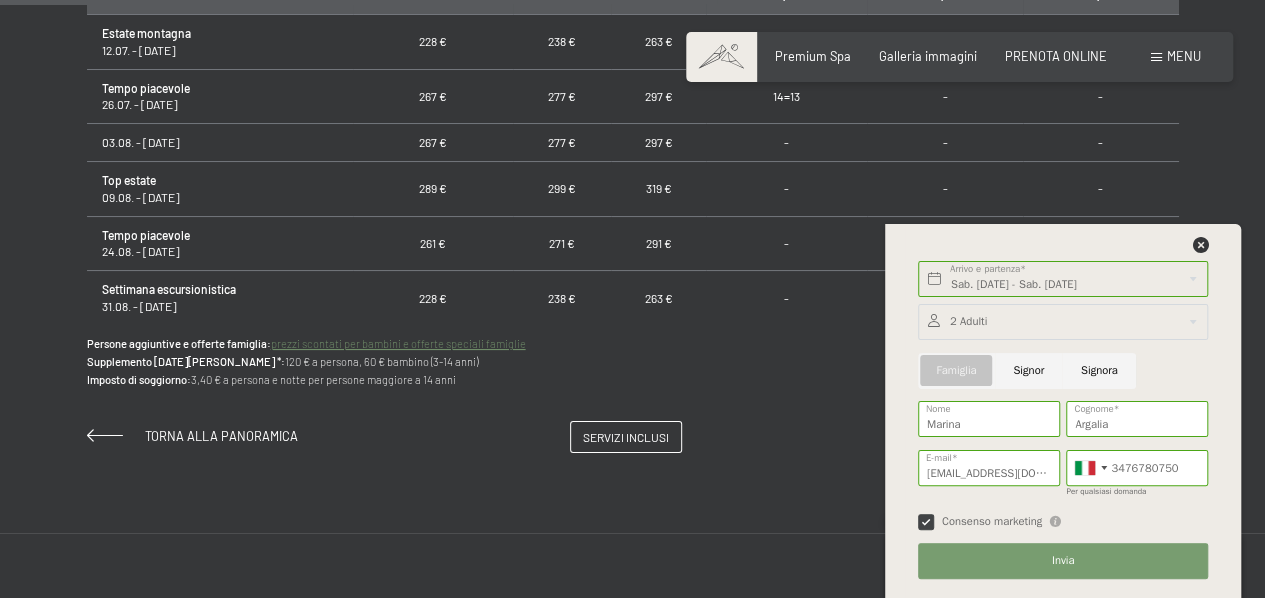 radio on "true" 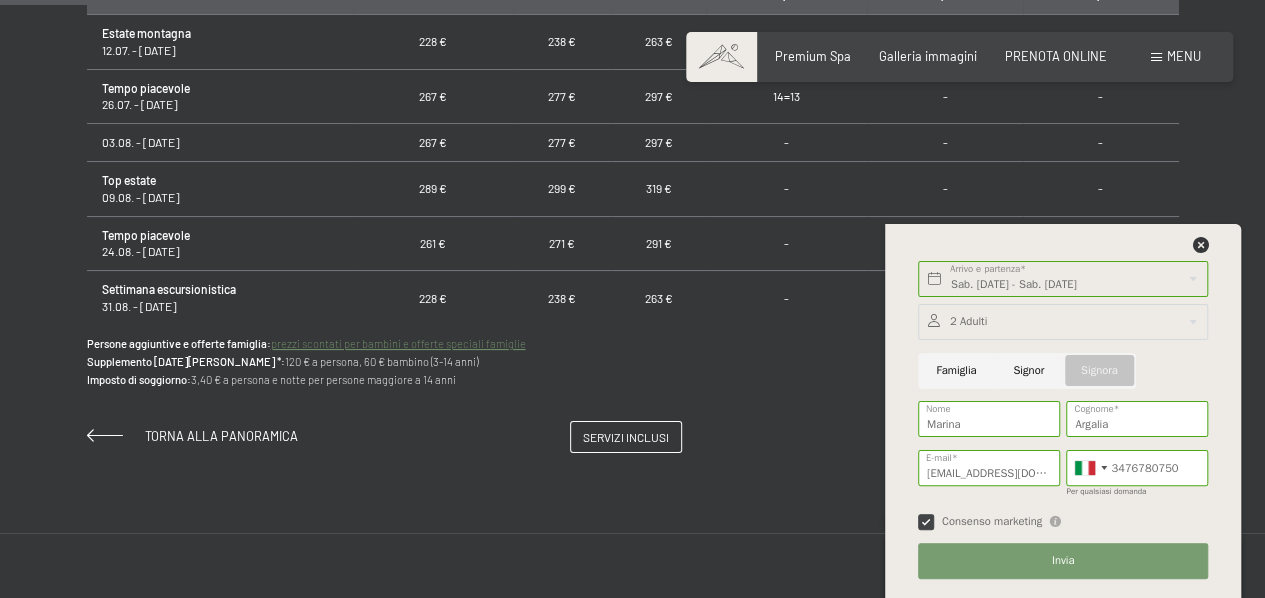click at bounding box center [1063, 322] 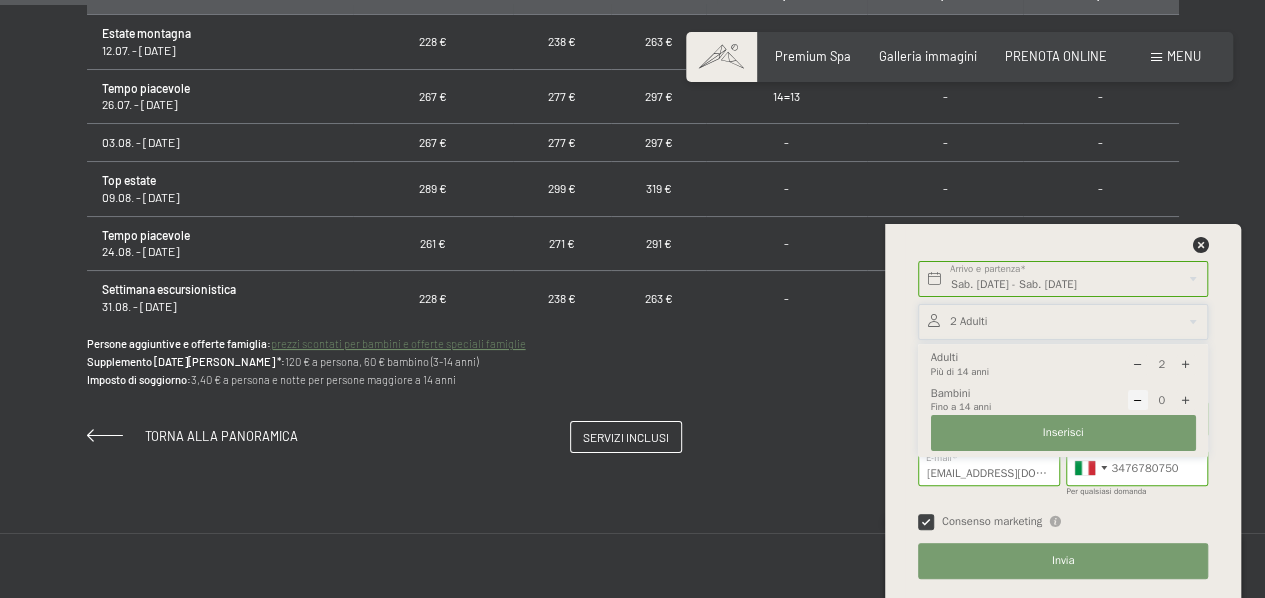 click at bounding box center (1185, 364) 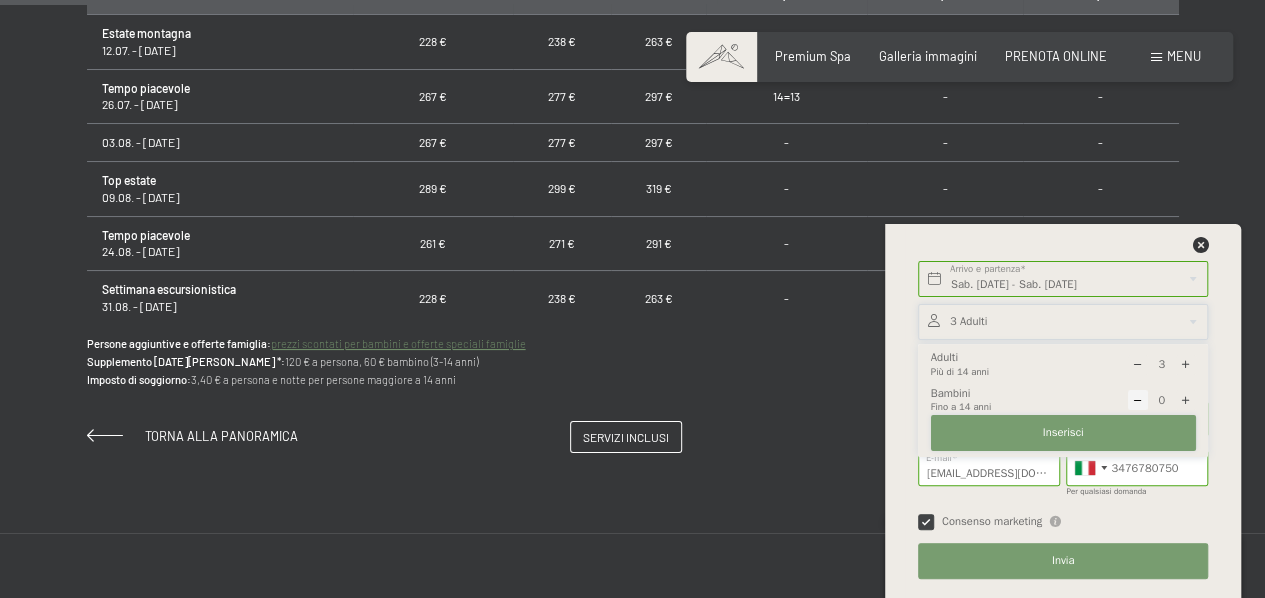 click on "Inserisci" at bounding box center (1063, 433) 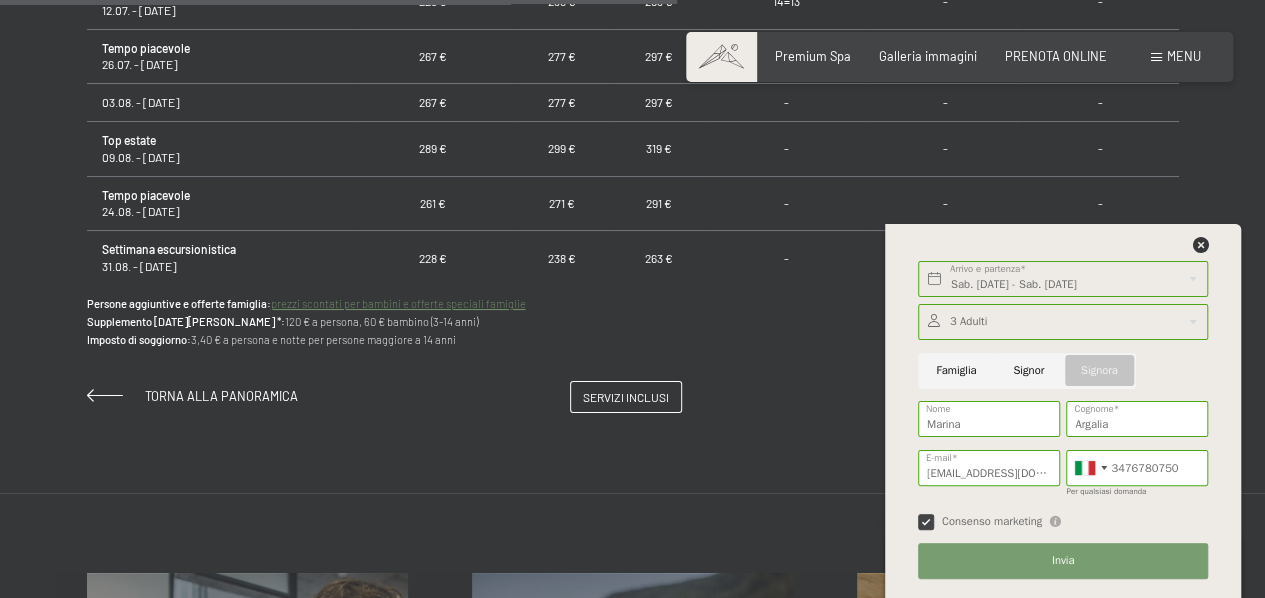 scroll, scrollTop: 1294, scrollLeft: 0, axis: vertical 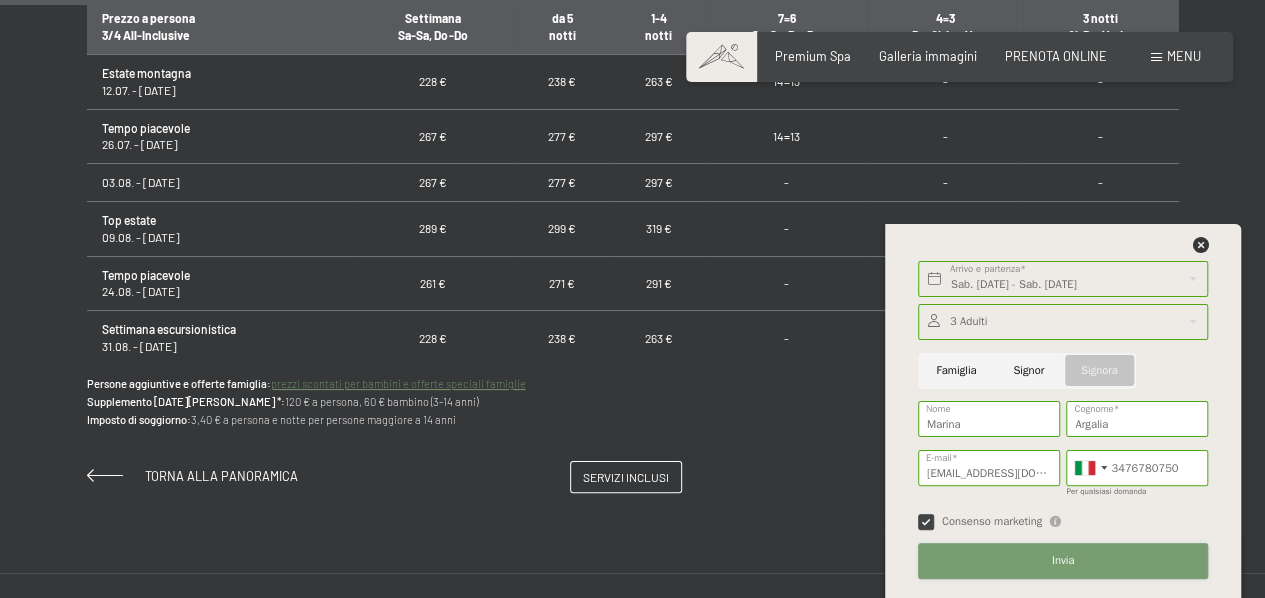 click on "Invia" at bounding box center [1063, 561] 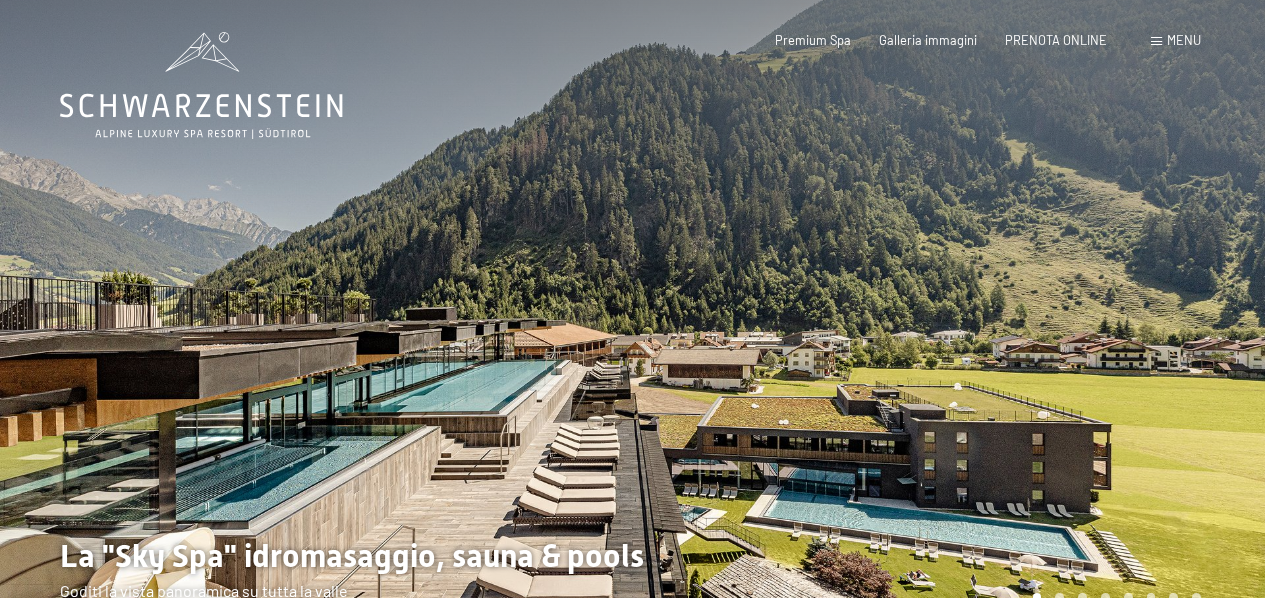 scroll, scrollTop: 0, scrollLeft: 0, axis: both 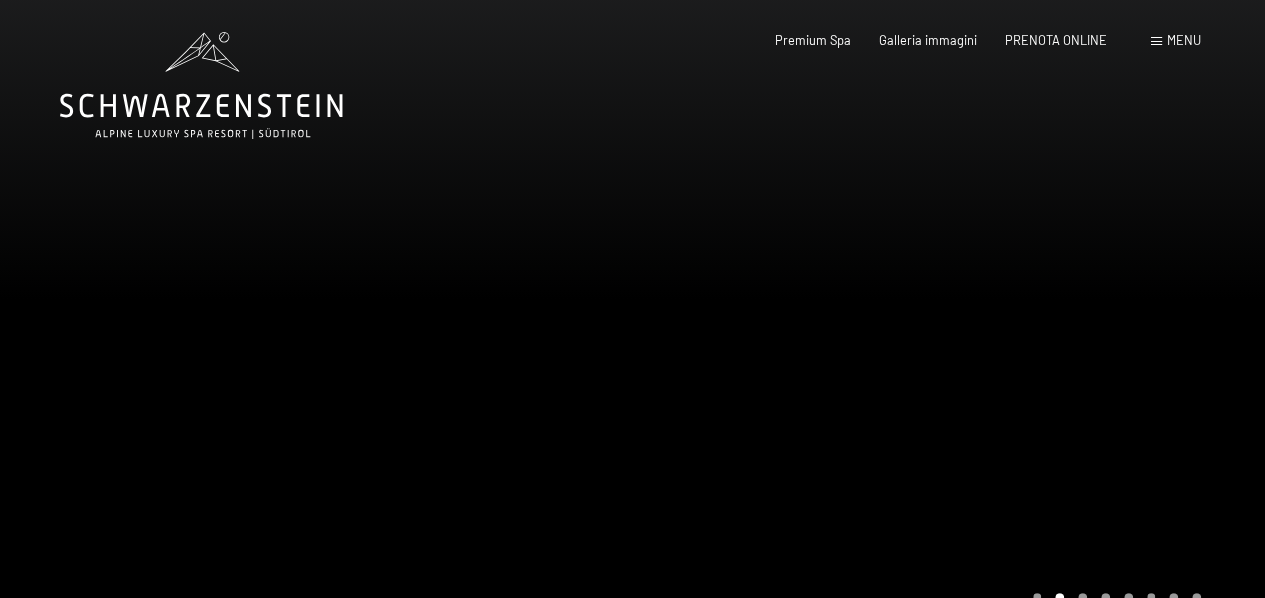 click at bounding box center [1156, 41] 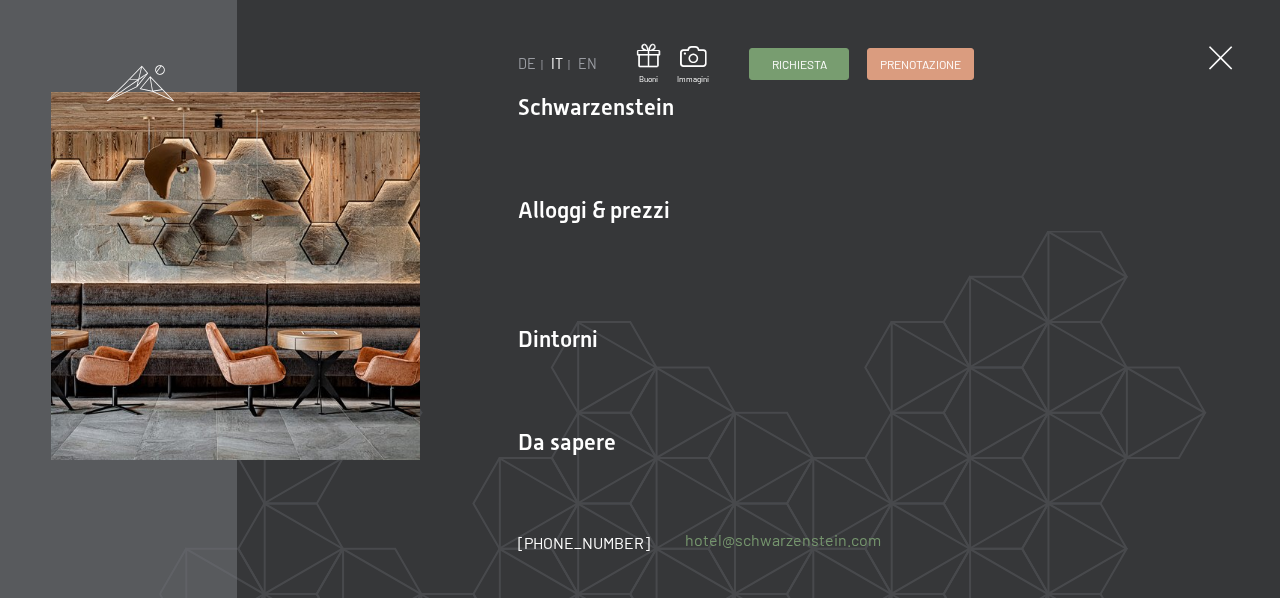 click on "hotel@ no-spam. schwarzenstein. no-spam. com" at bounding box center [783, 540] 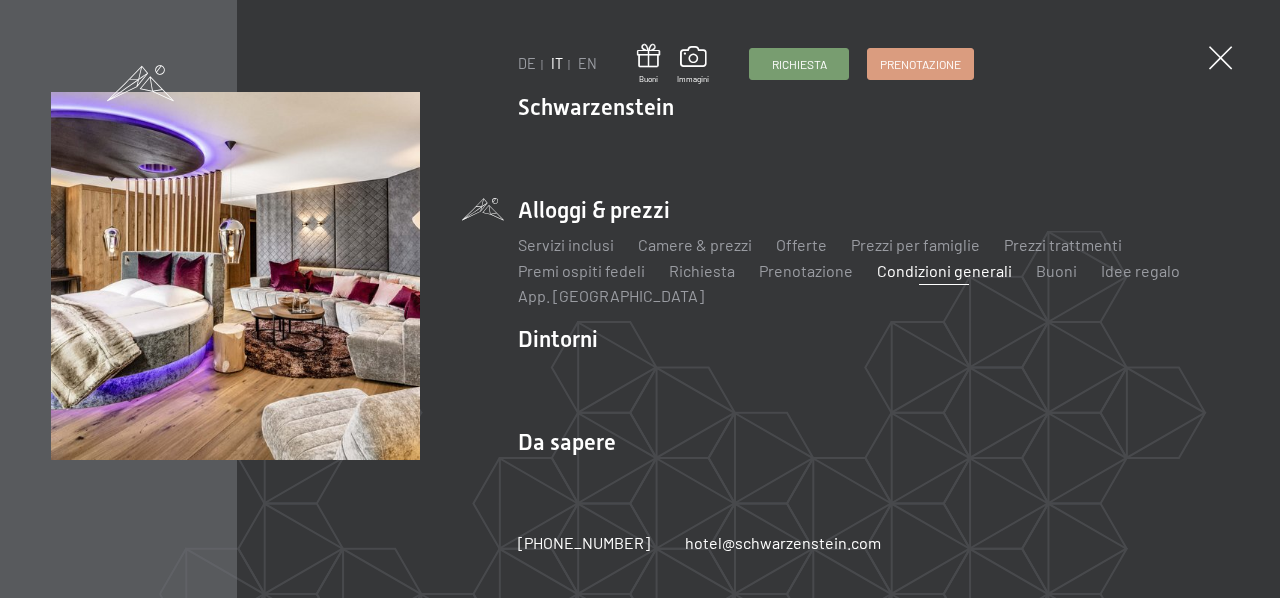 click on "Condizioni generali" at bounding box center [944, 270] 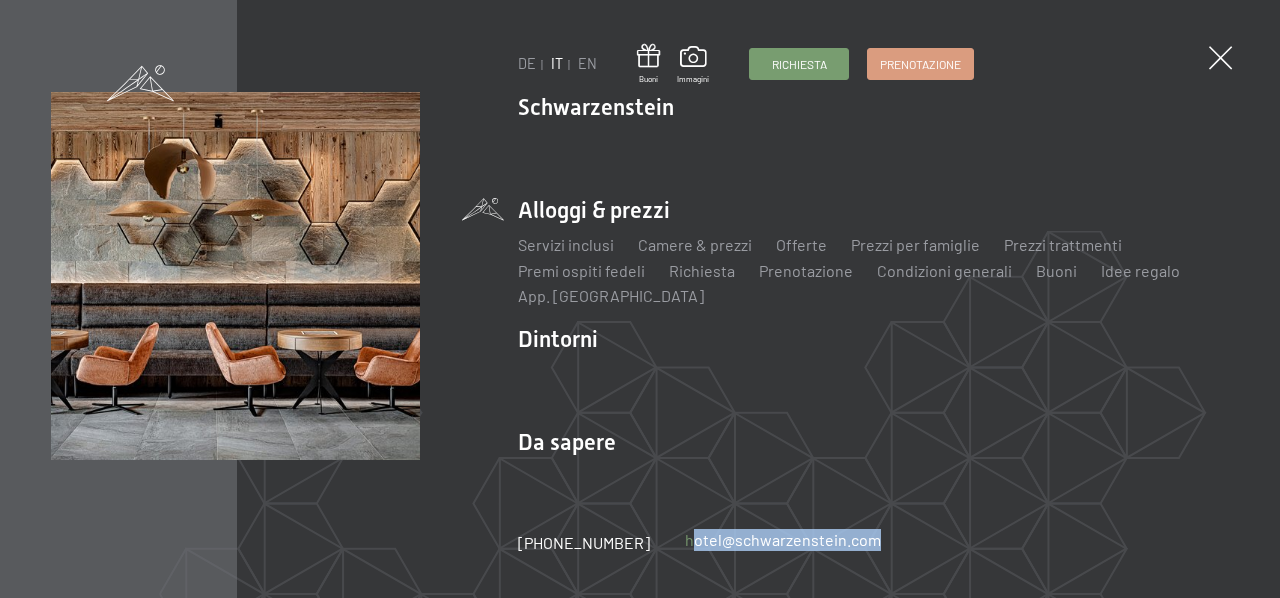drag, startPoint x: 863, startPoint y: 547, endPoint x: 664, endPoint y: 545, distance: 199.01006 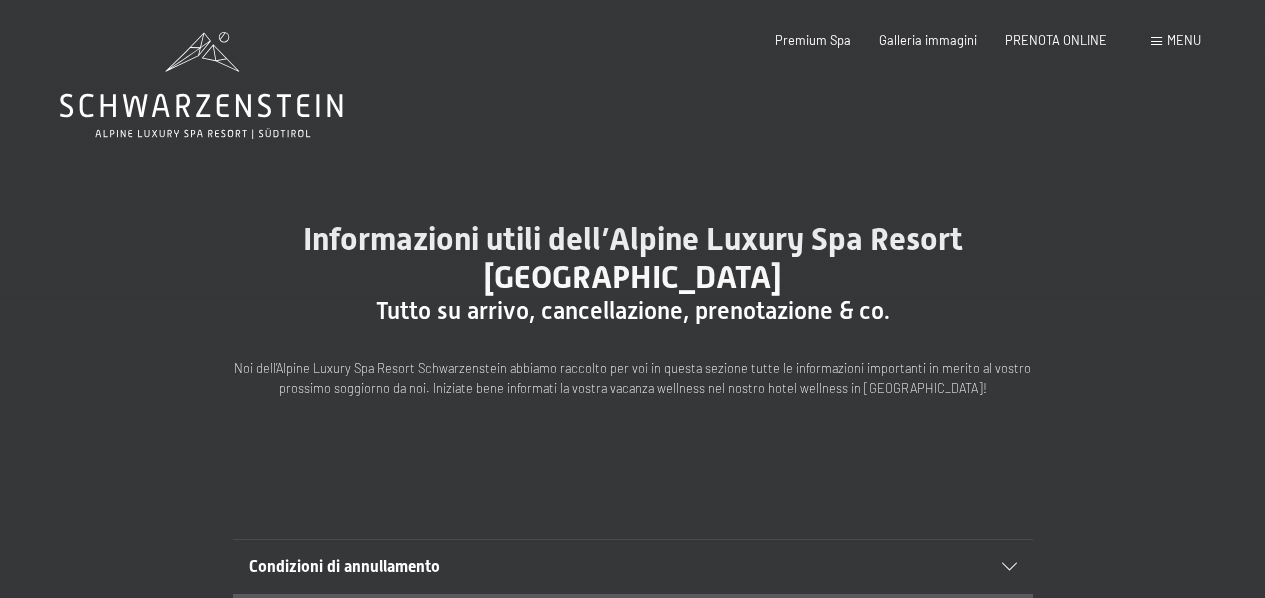 scroll, scrollTop: 0, scrollLeft: 0, axis: both 